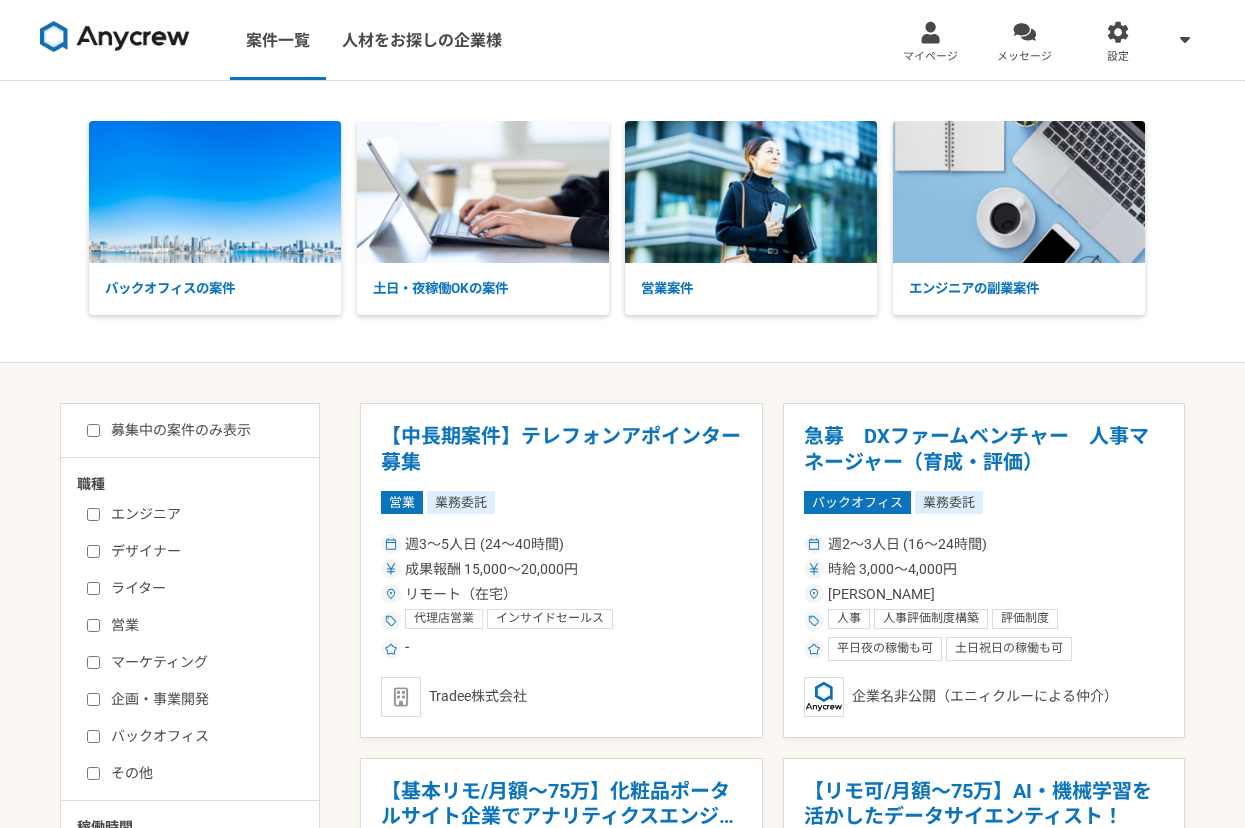 scroll, scrollTop: 0, scrollLeft: 0, axis: both 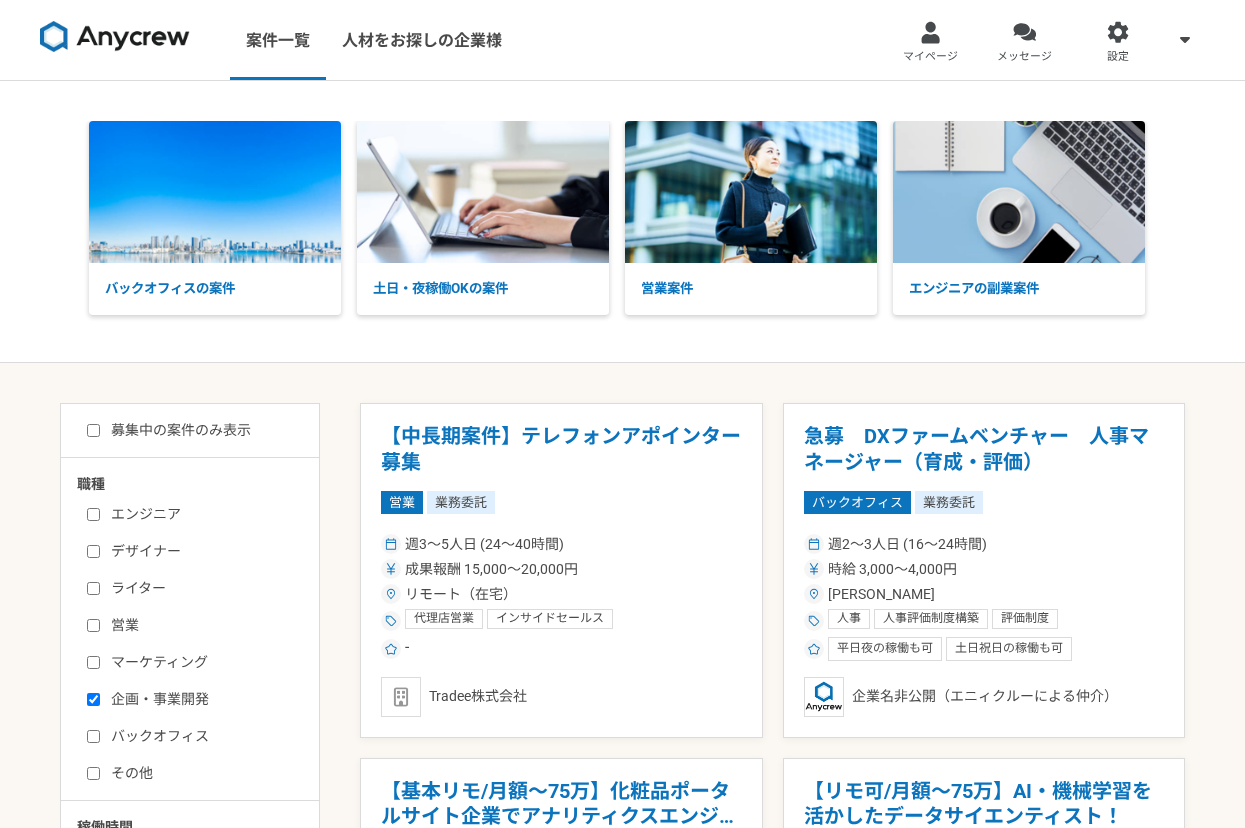 checkbox on "true" 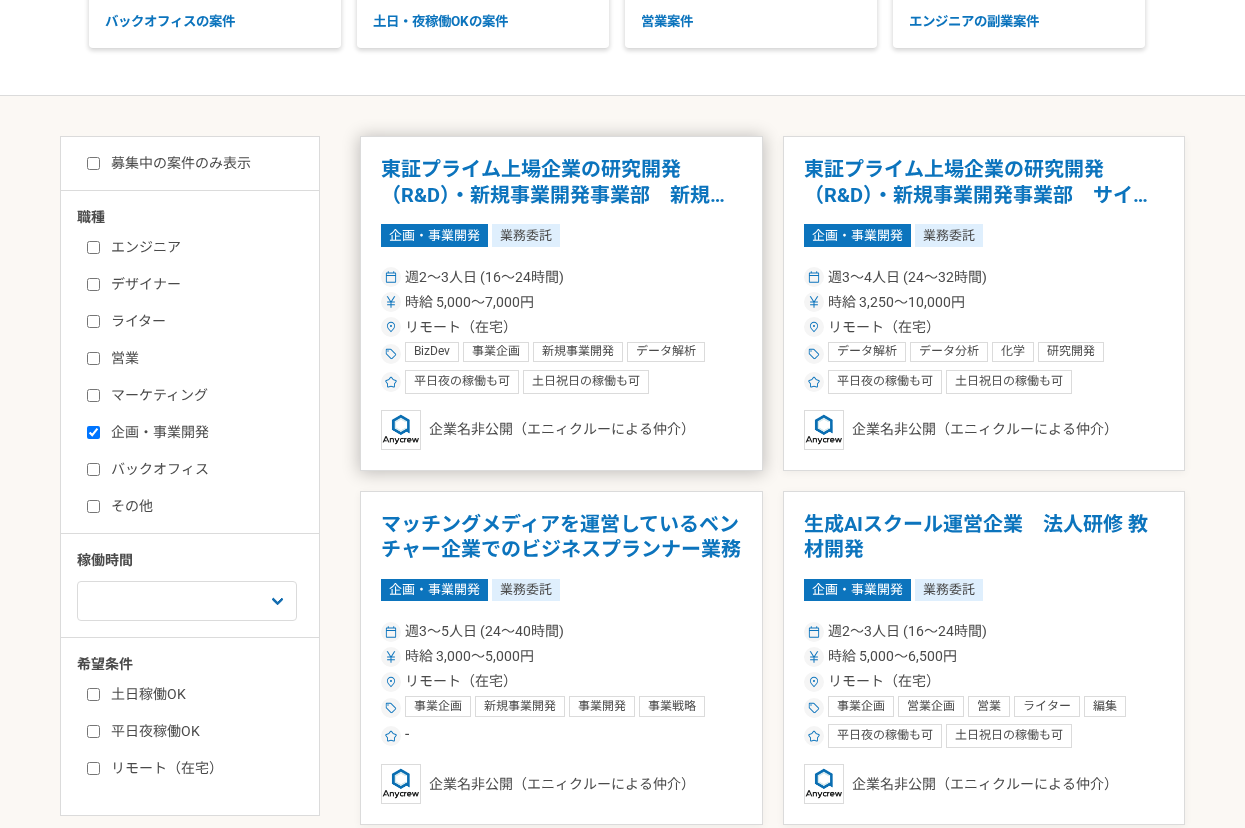scroll, scrollTop: 404, scrollLeft: 0, axis: vertical 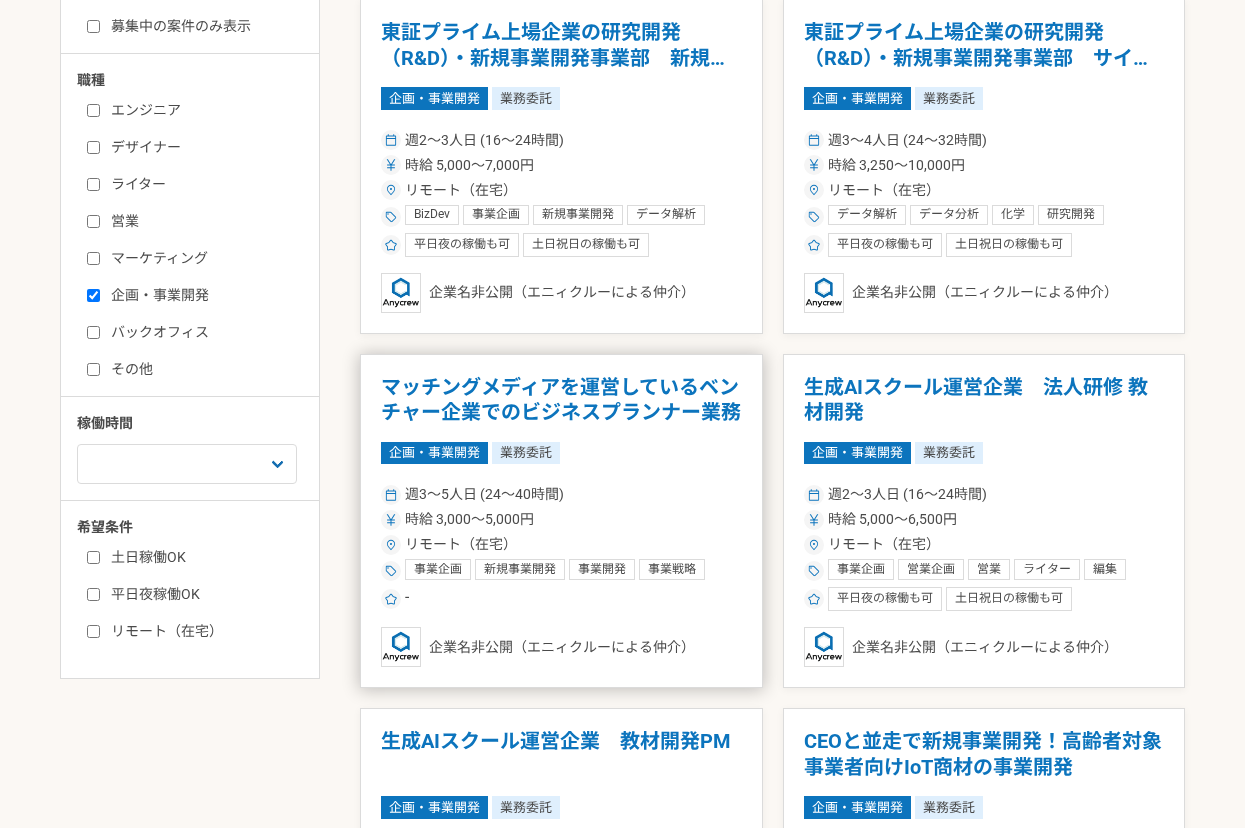 click on "マッチングメディアを運営しているベンチャー企業でのビジネスプランナー業務" at bounding box center [561, 400] 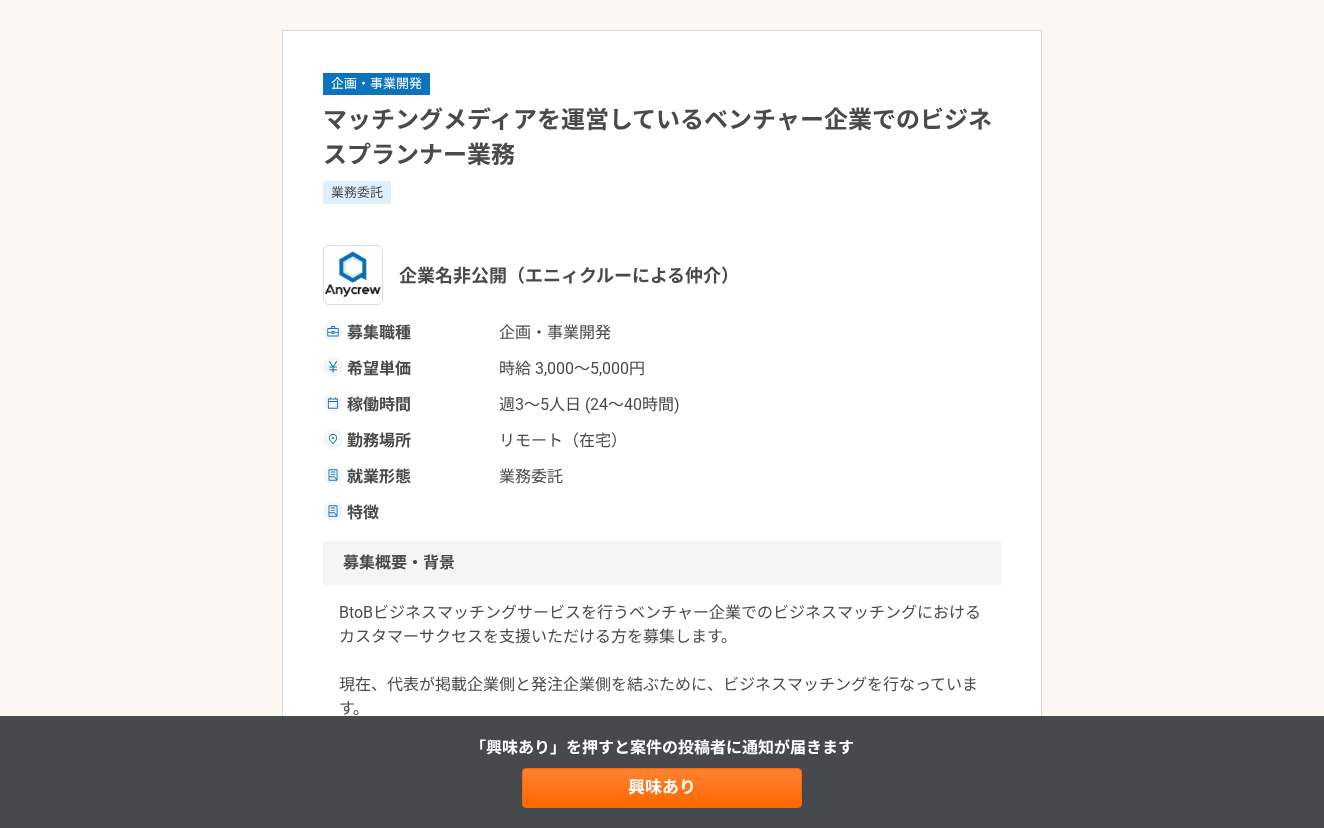 scroll, scrollTop: 246, scrollLeft: 0, axis: vertical 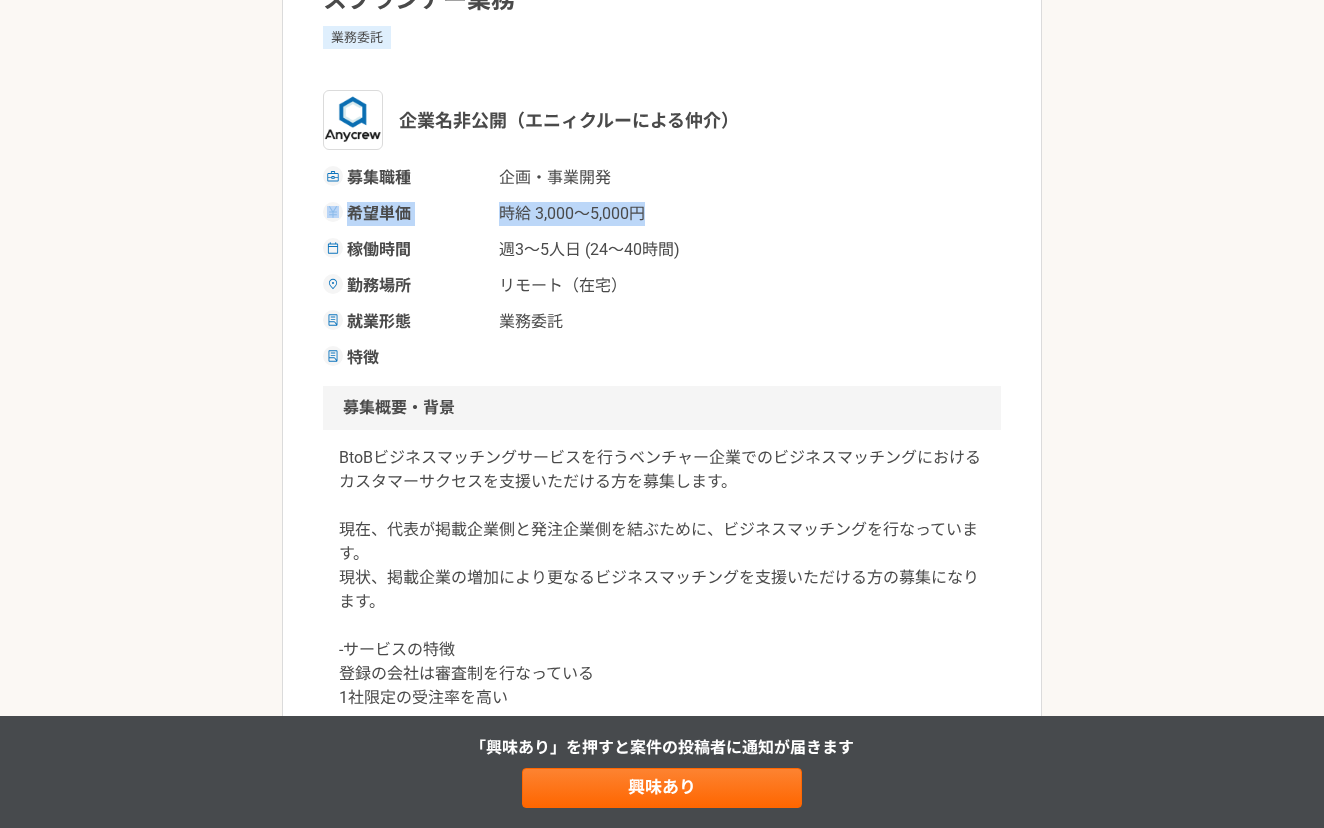 drag, startPoint x: 343, startPoint y: 217, endPoint x: 672, endPoint y: 214, distance: 329.01367 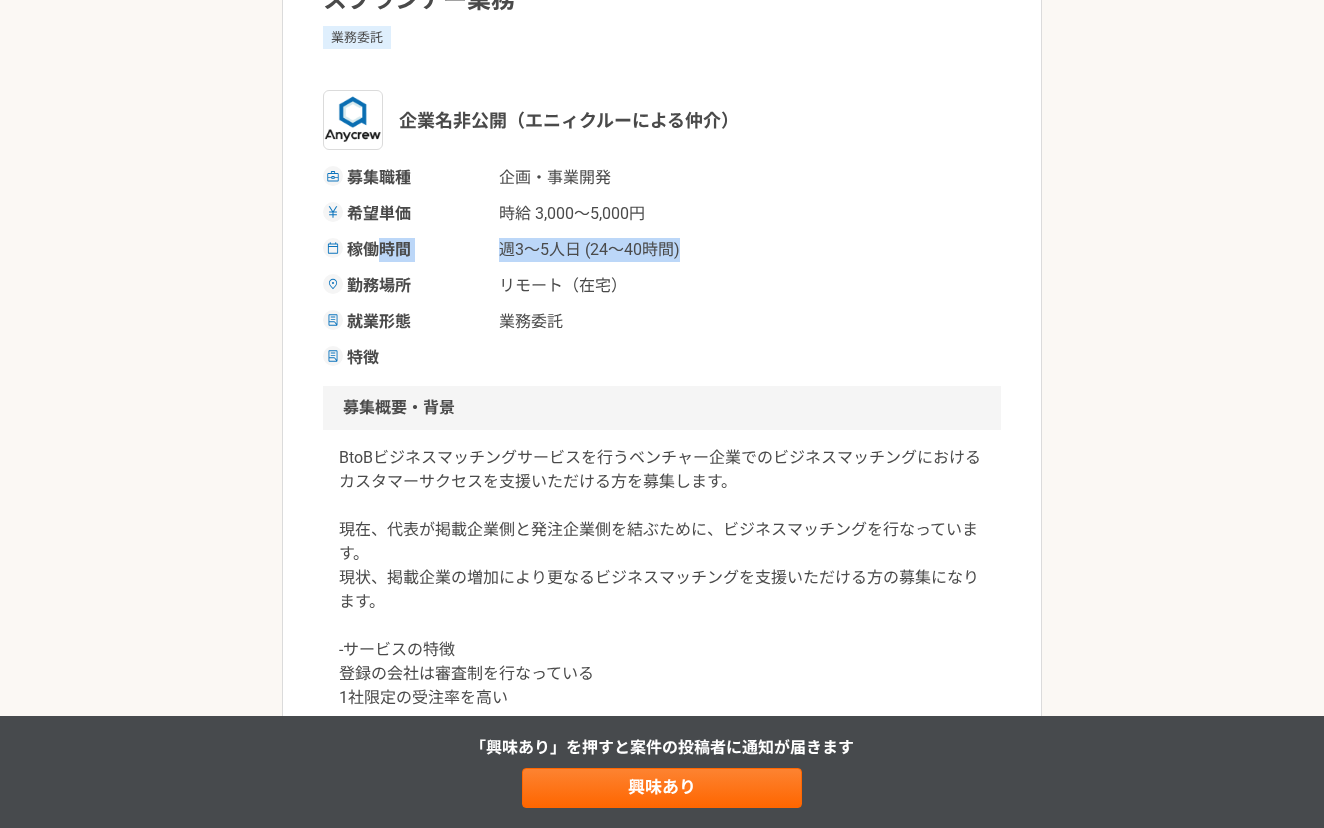 drag, startPoint x: 686, startPoint y: 256, endPoint x: 376, endPoint y: 257, distance: 310.00162 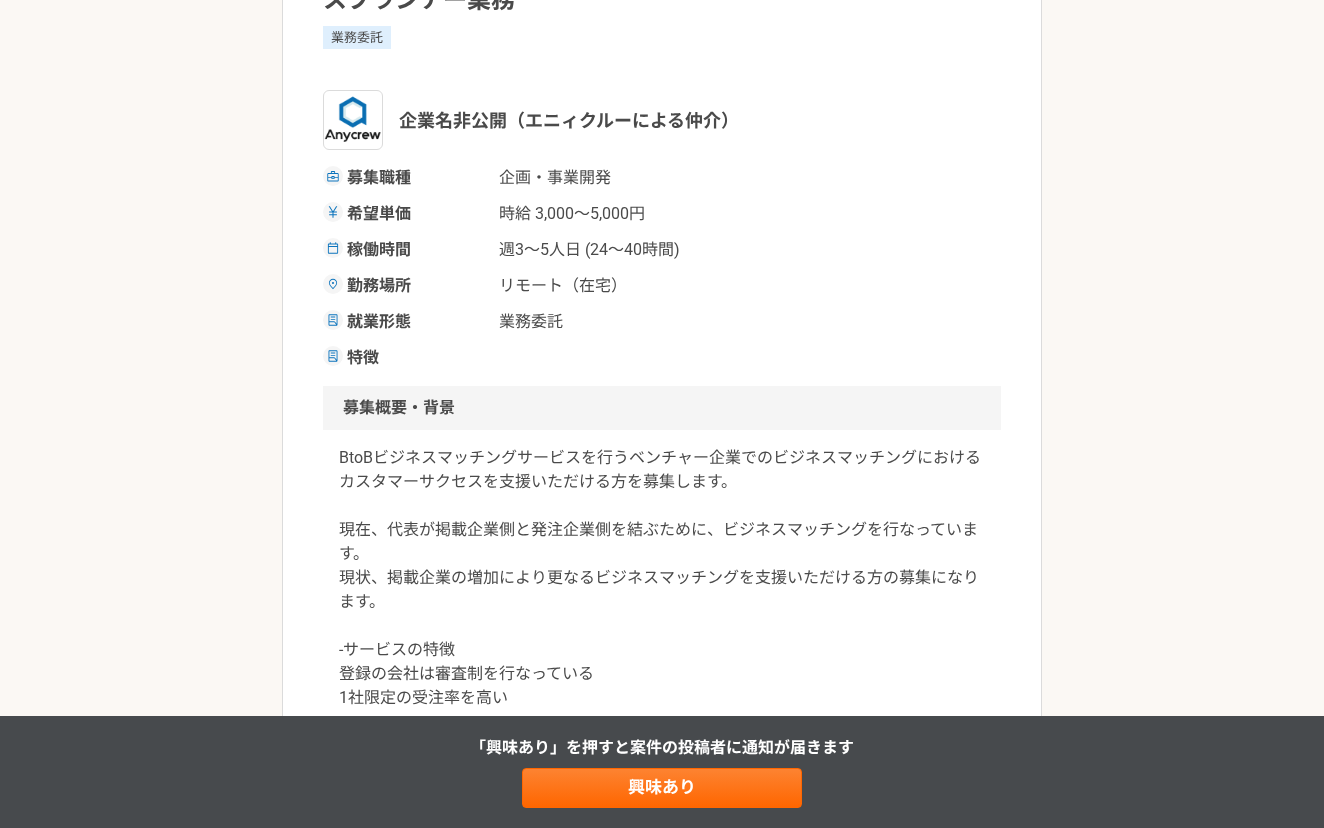 click on "週3〜5人日 (24〜40時間)" at bounding box center [599, 250] 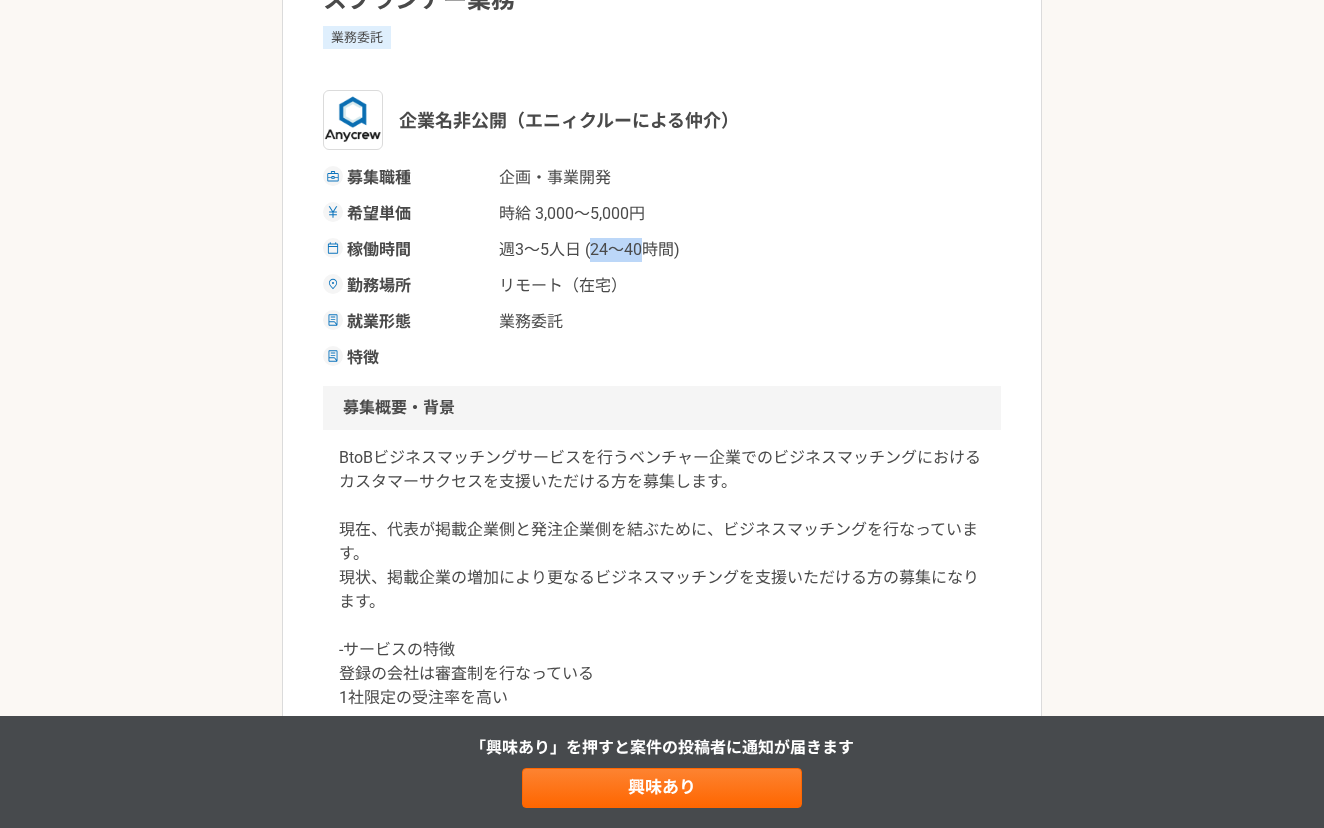 drag, startPoint x: 589, startPoint y: 254, endPoint x: 638, endPoint y: 248, distance: 49.365982 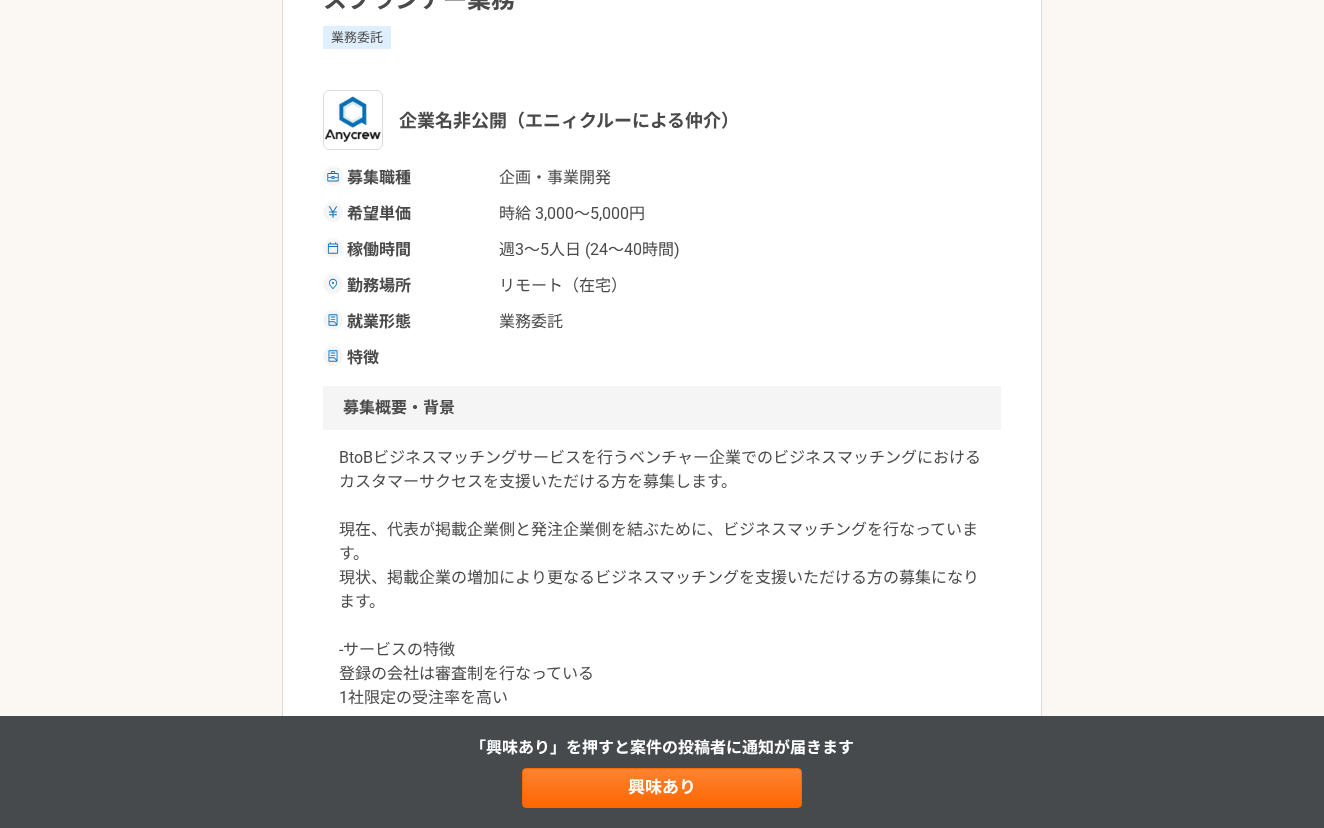 click on "募集職種 企画・事業開発 希望単価 時給 3,000〜5,000円 稼働時間 週3〜5人日 (24〜40時間) 勤務場所 リモート（在宅） 就業形態 業務委託 特徴" at bounding box center [662, 268] 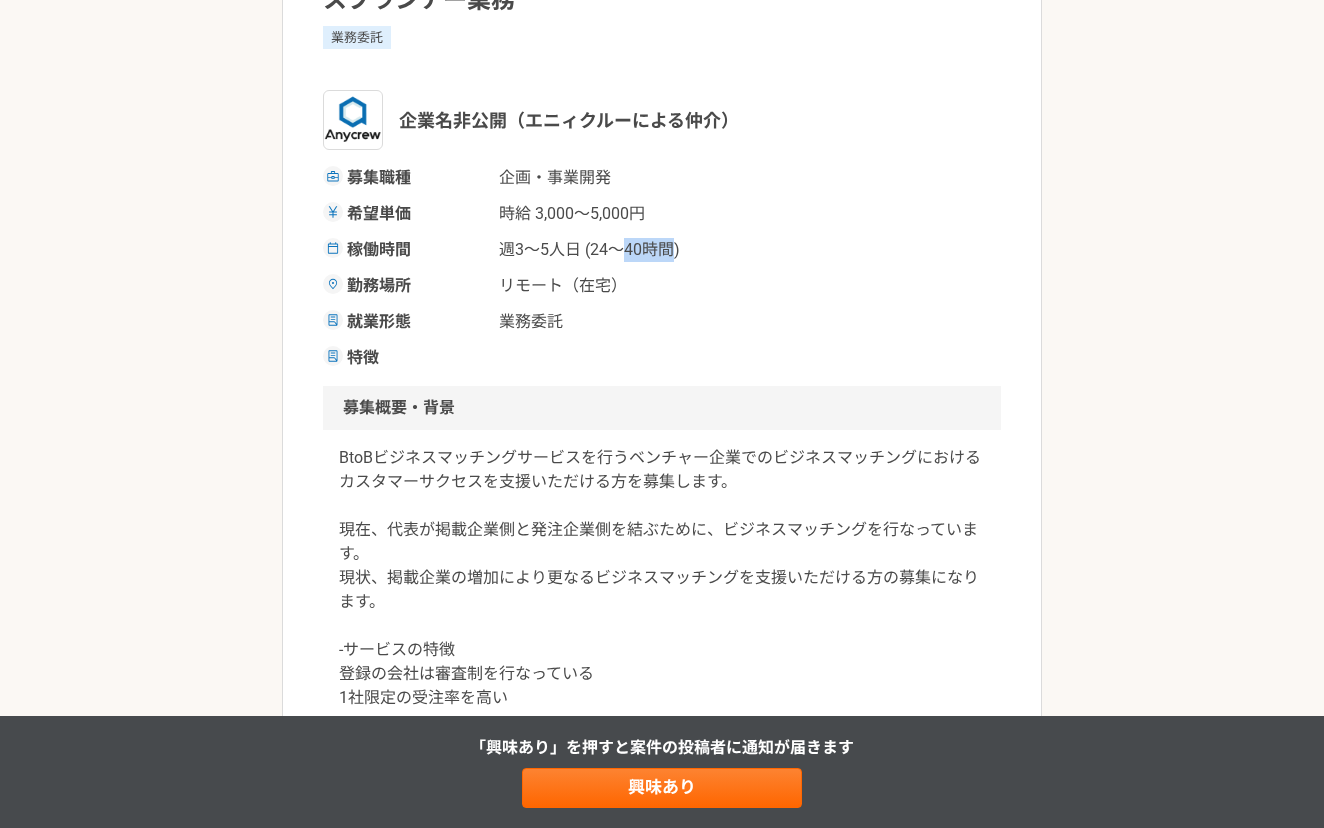 drag, startPoint x: 627, startPoint y: 250, endPoint x: 675, endPoint y: 244, distance: 48.373547 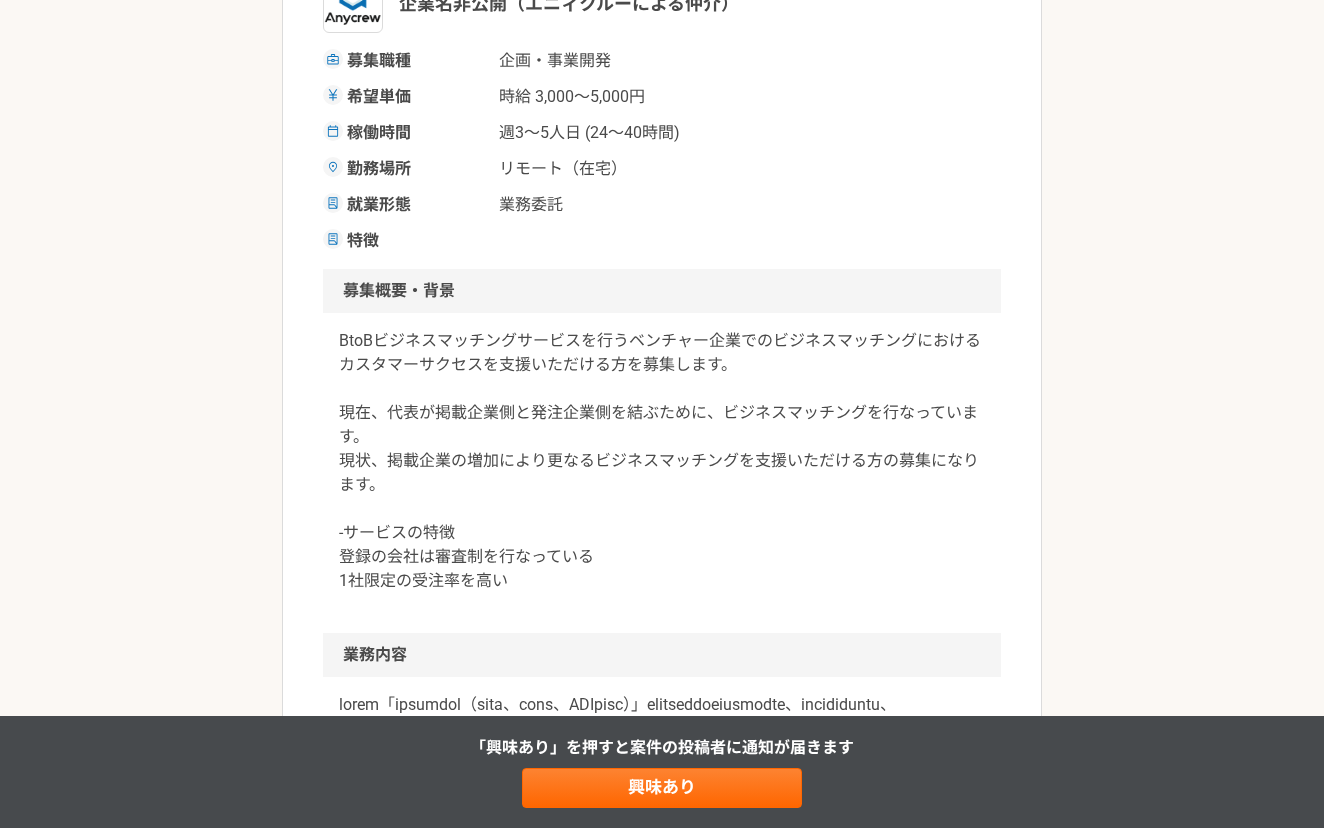 scroll, scrollTop: 370, scrollLeft: 0, axis: vertical 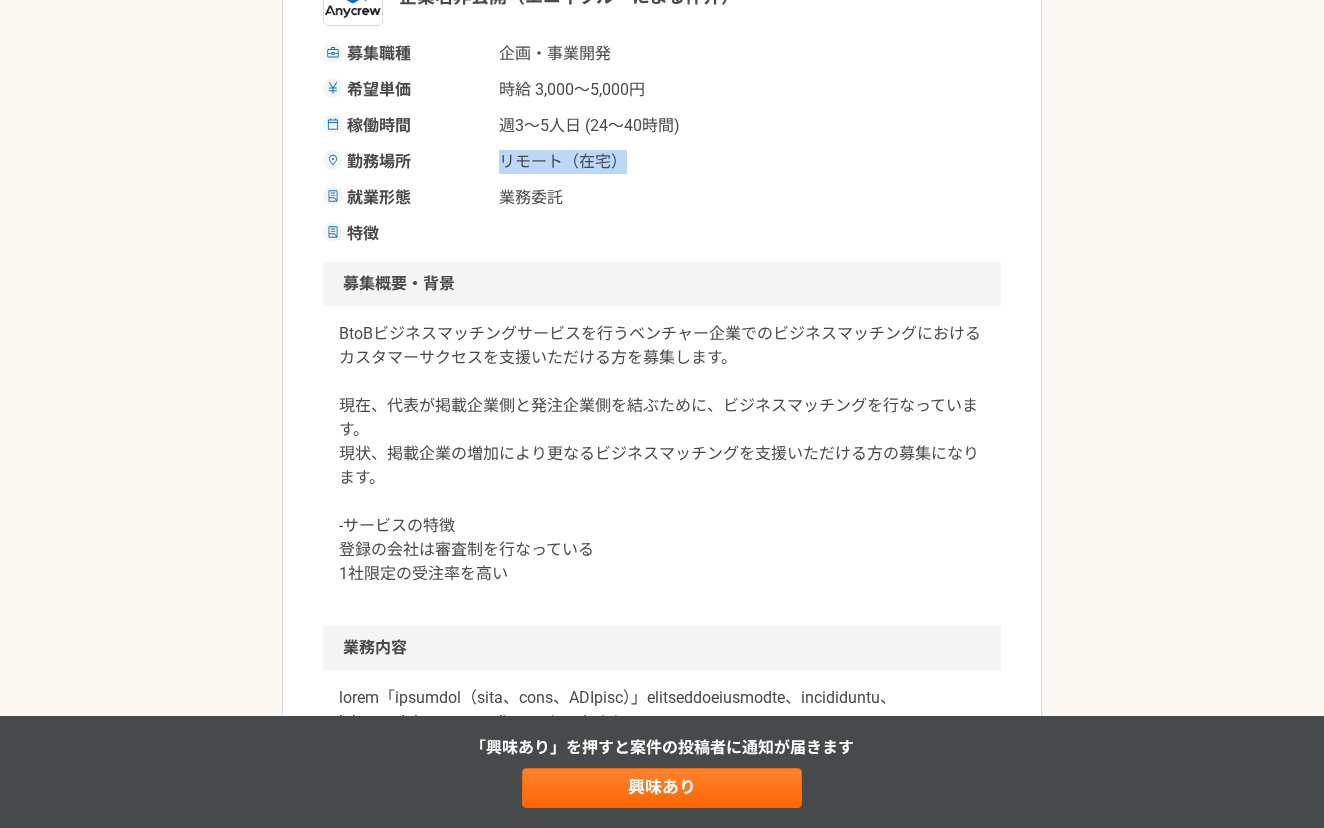drag, startPoint x: 500, startPoint y: 166, endPoint x: 620, endPoint y: 168, distance: 120.01666 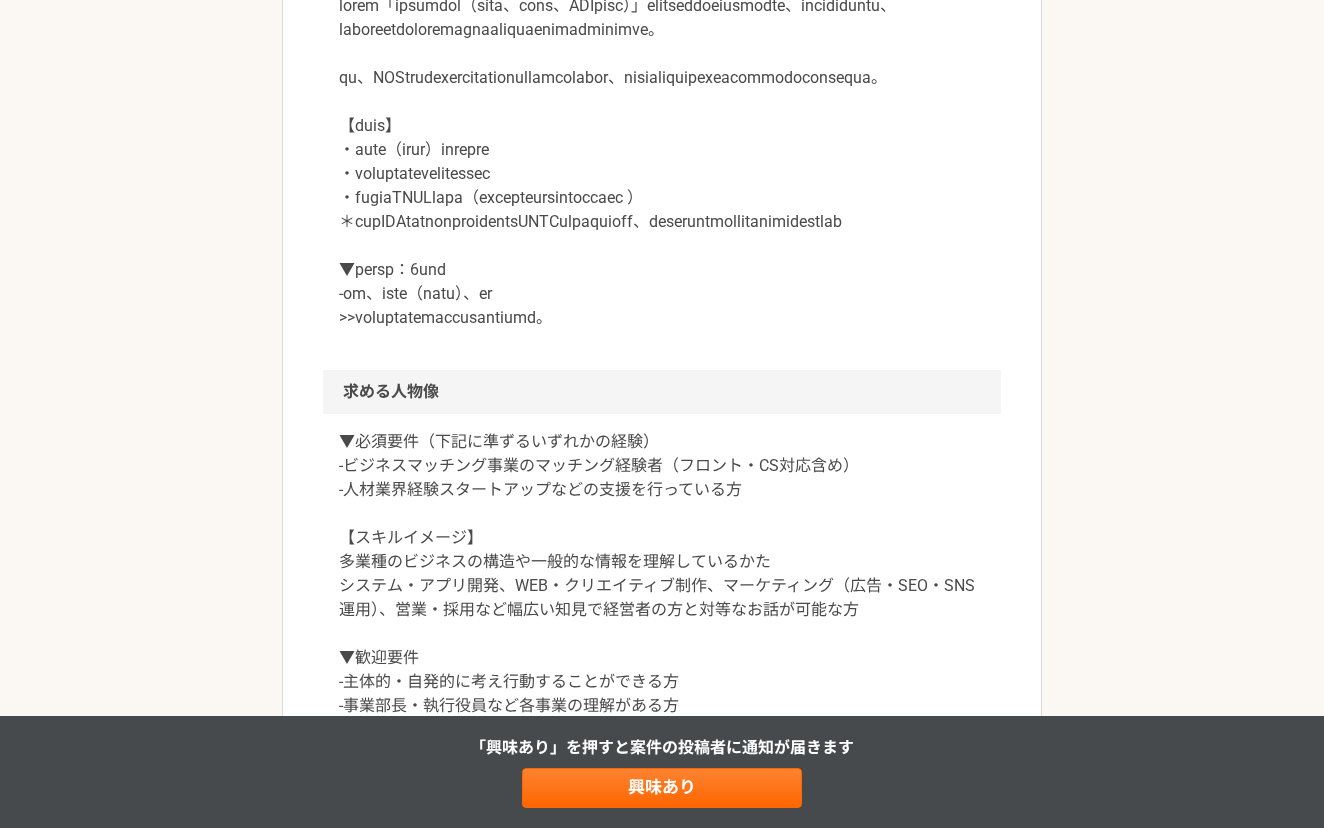 scroll, scrollTop: 1081, scrollLeft: 0, axis: vertical 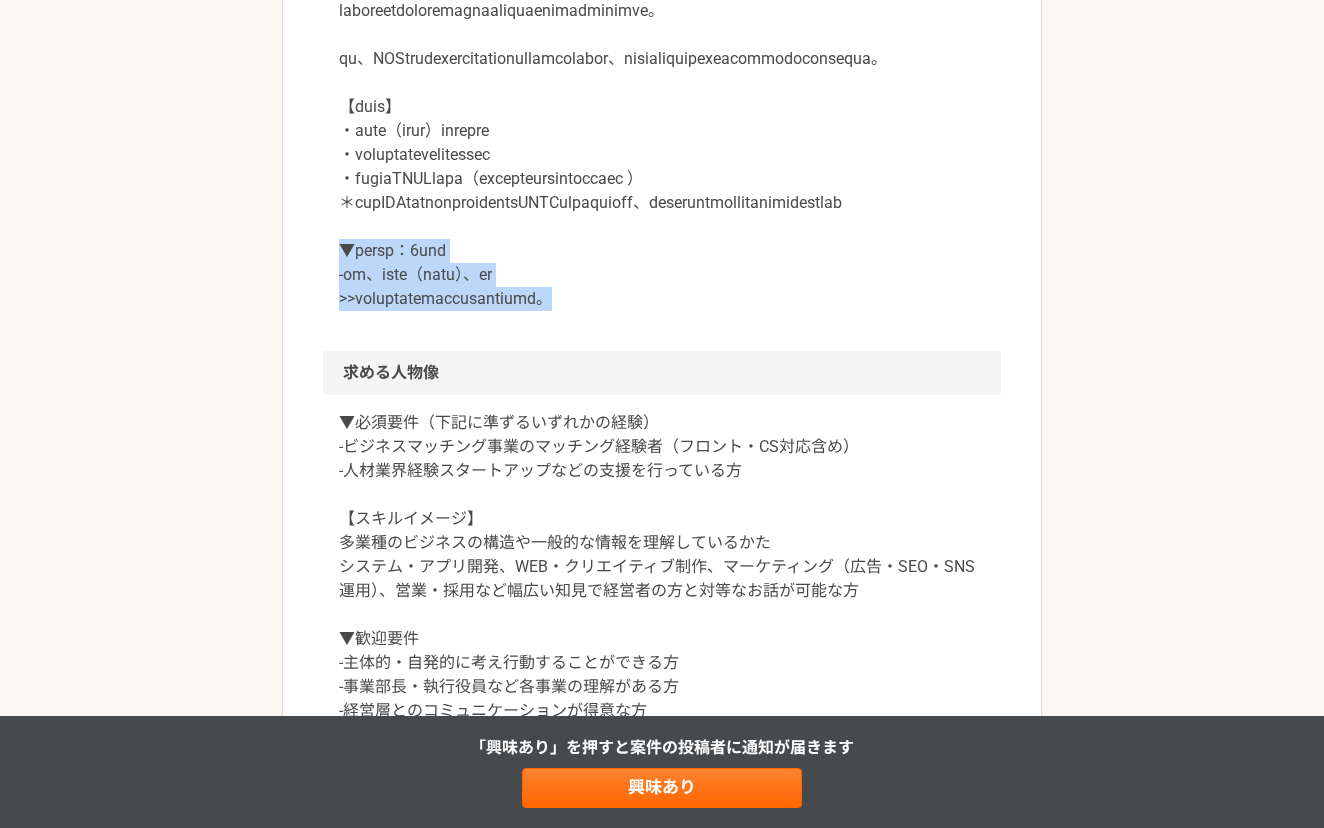 drag, startPoint x: 309, startPoint y: 317, endPoint x: 718, endPoint y: 371, distance: 412.54938 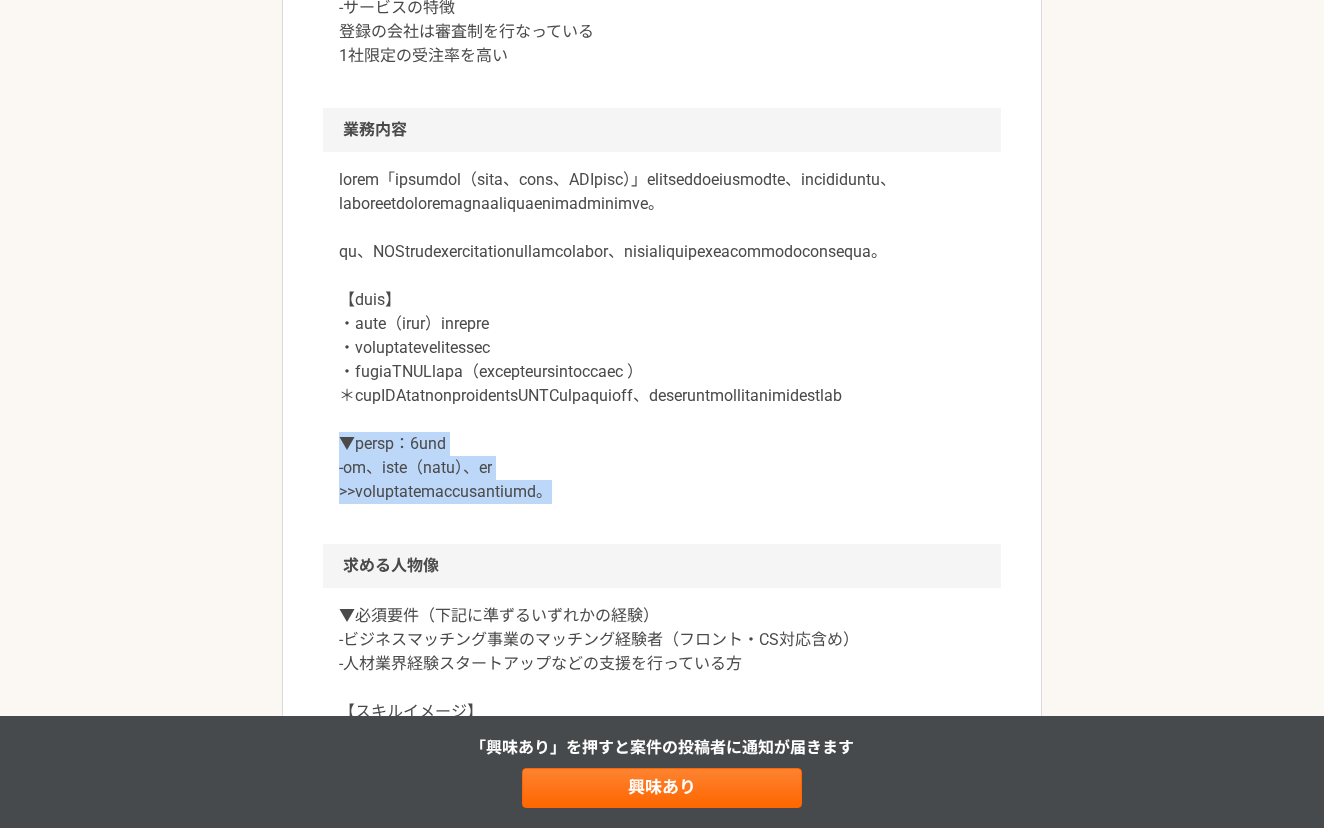 scroll, scrollTop: 862, scrollLeft: 0, axis: vertical 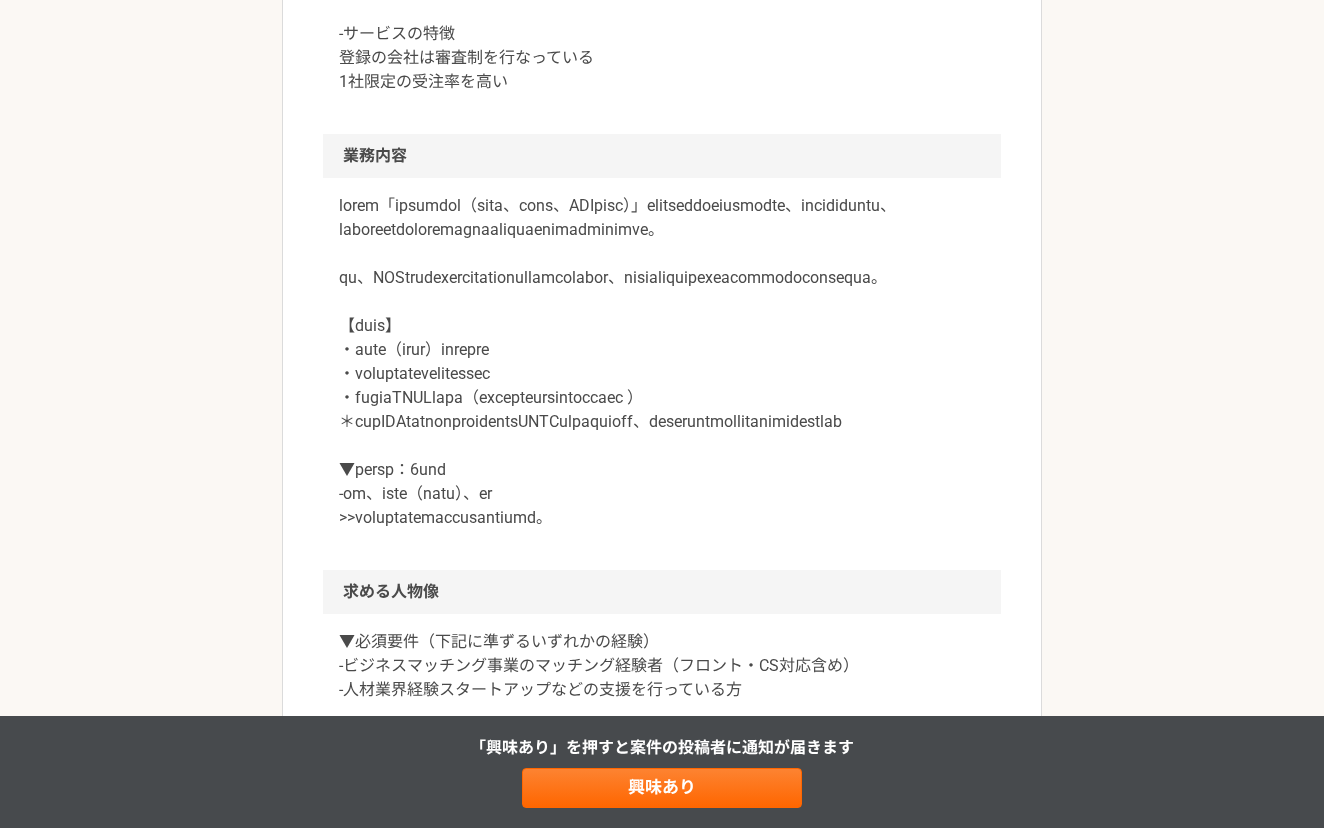 click at bounding box center [662, 362] 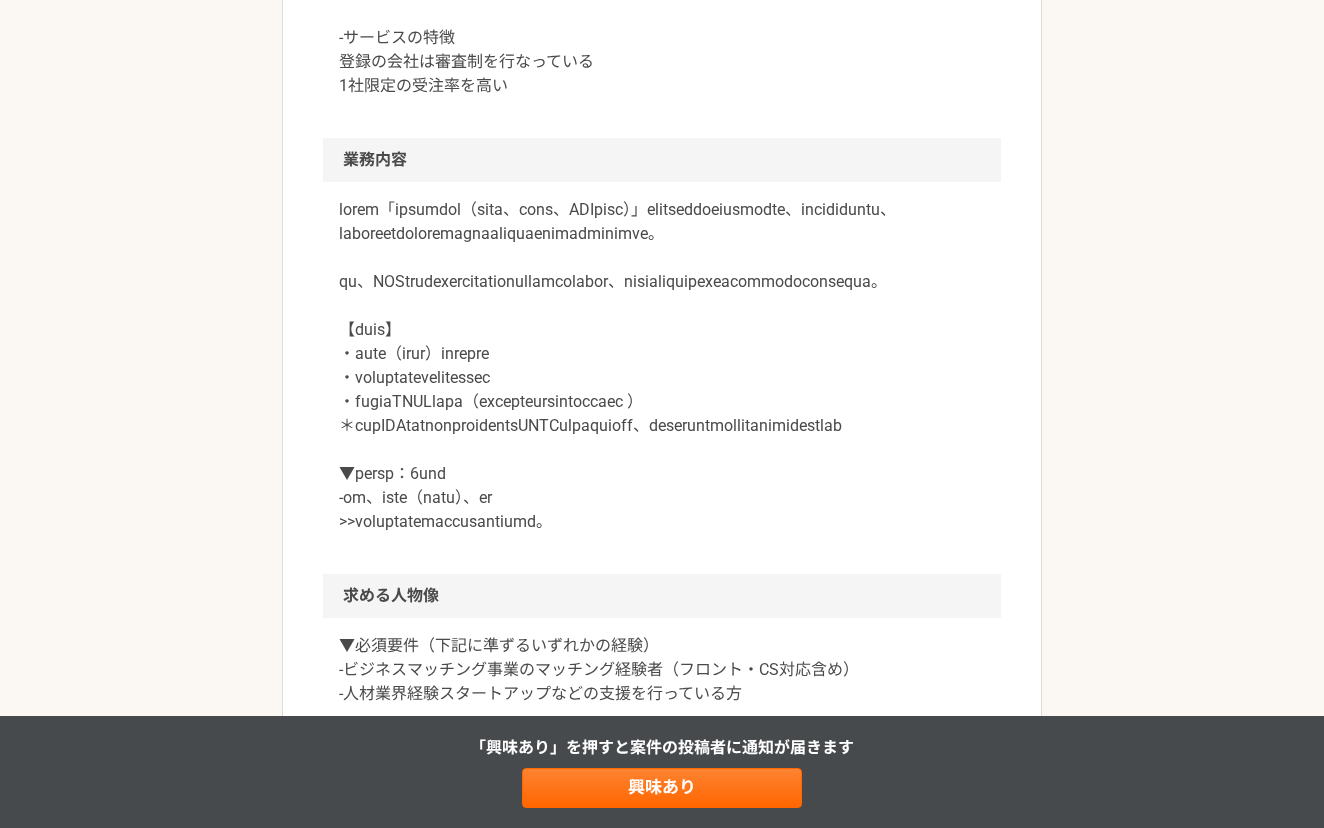scroll, scrollTop: 858, scrollLeft: 0, axis: vertical 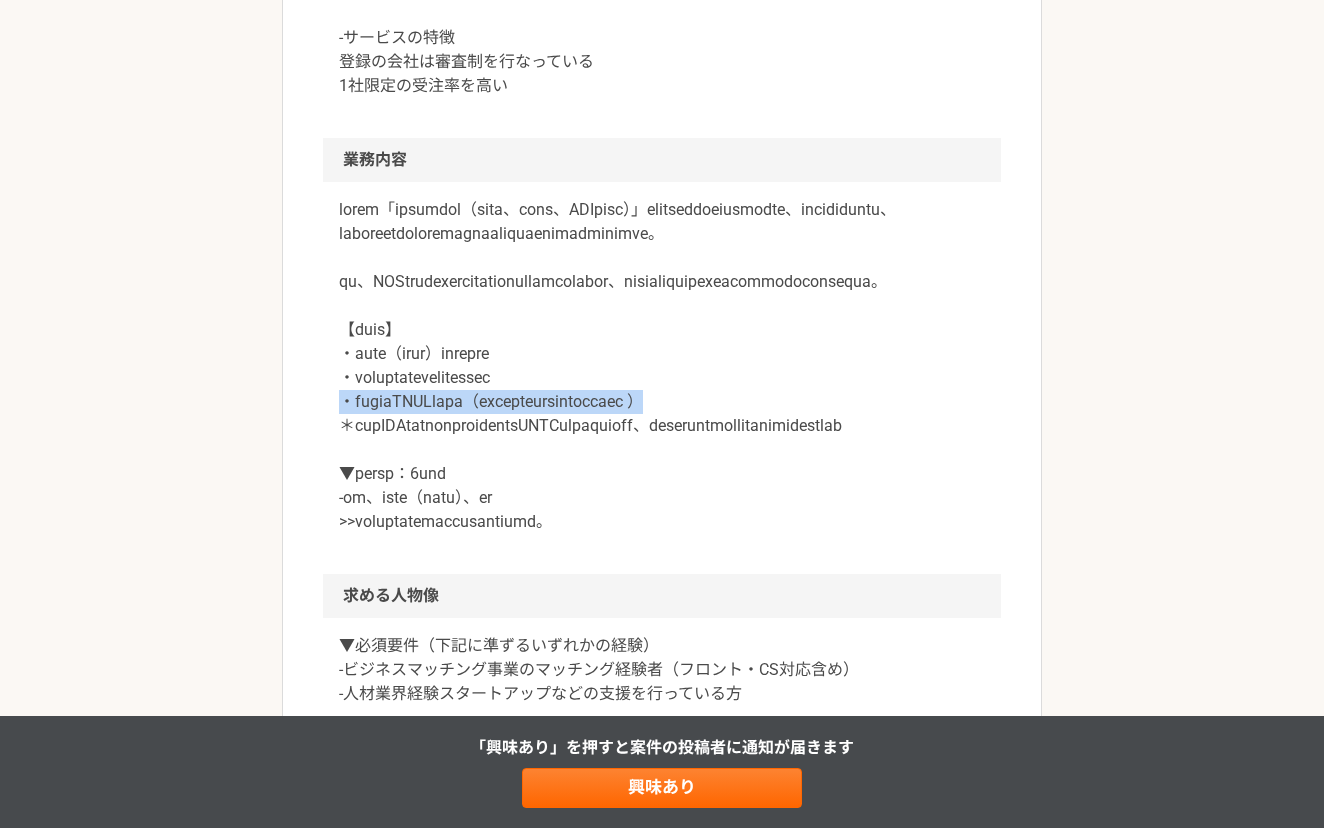 drag, startPoint x: 346, startPoint y: 451, endPoint x: 881, endPoint y: 450, distance: 535.0009 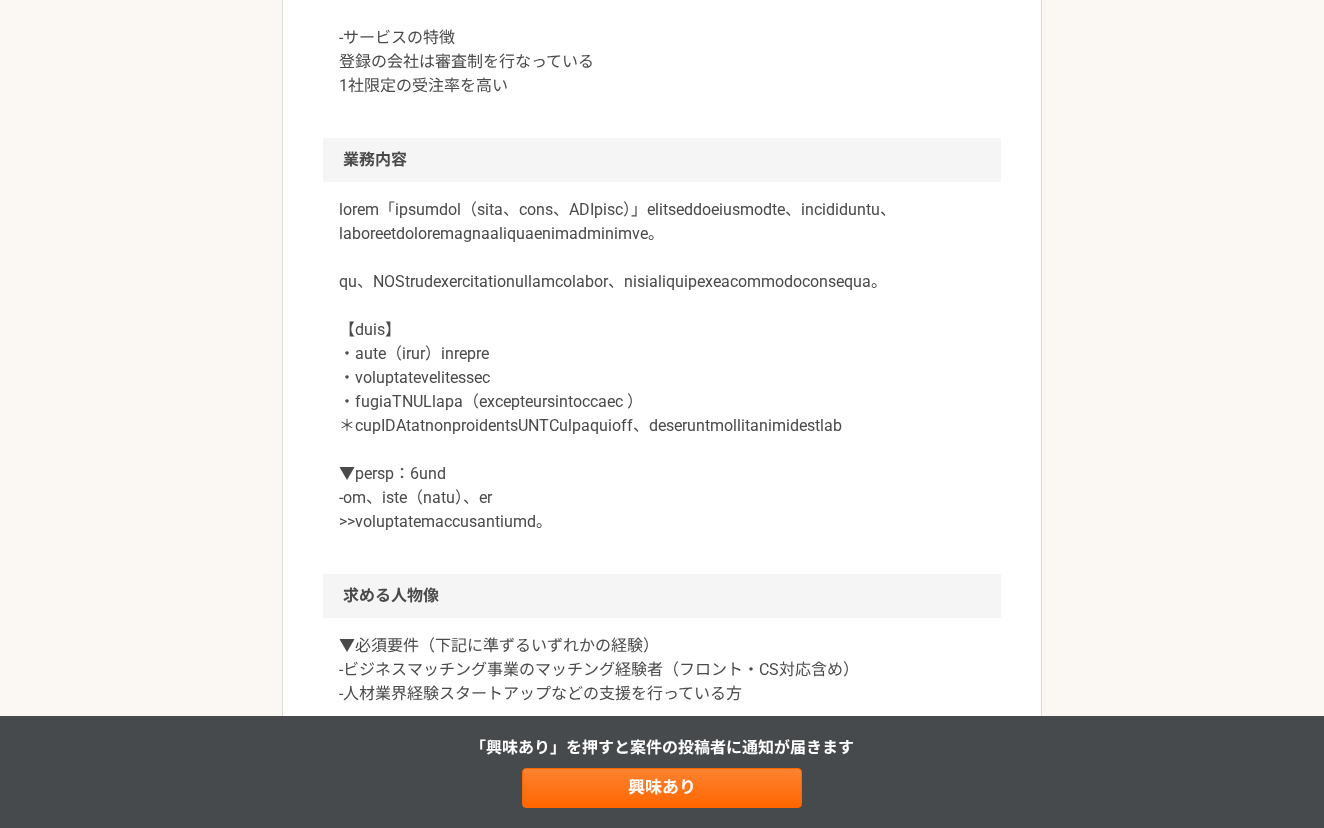 click at bounding box center (662, 366) 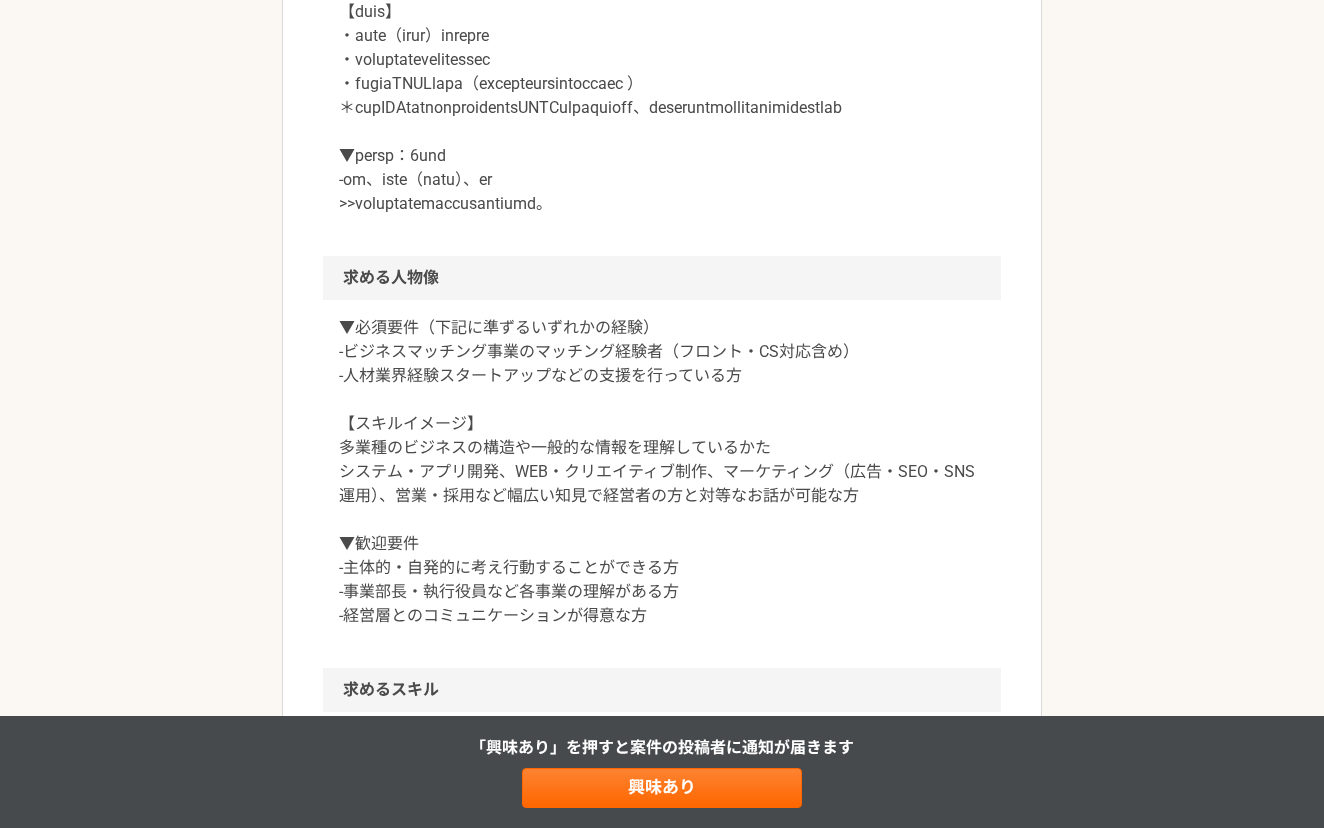 scroll, scrollTop: 1287, scrollLeft: 0, axis: vertical 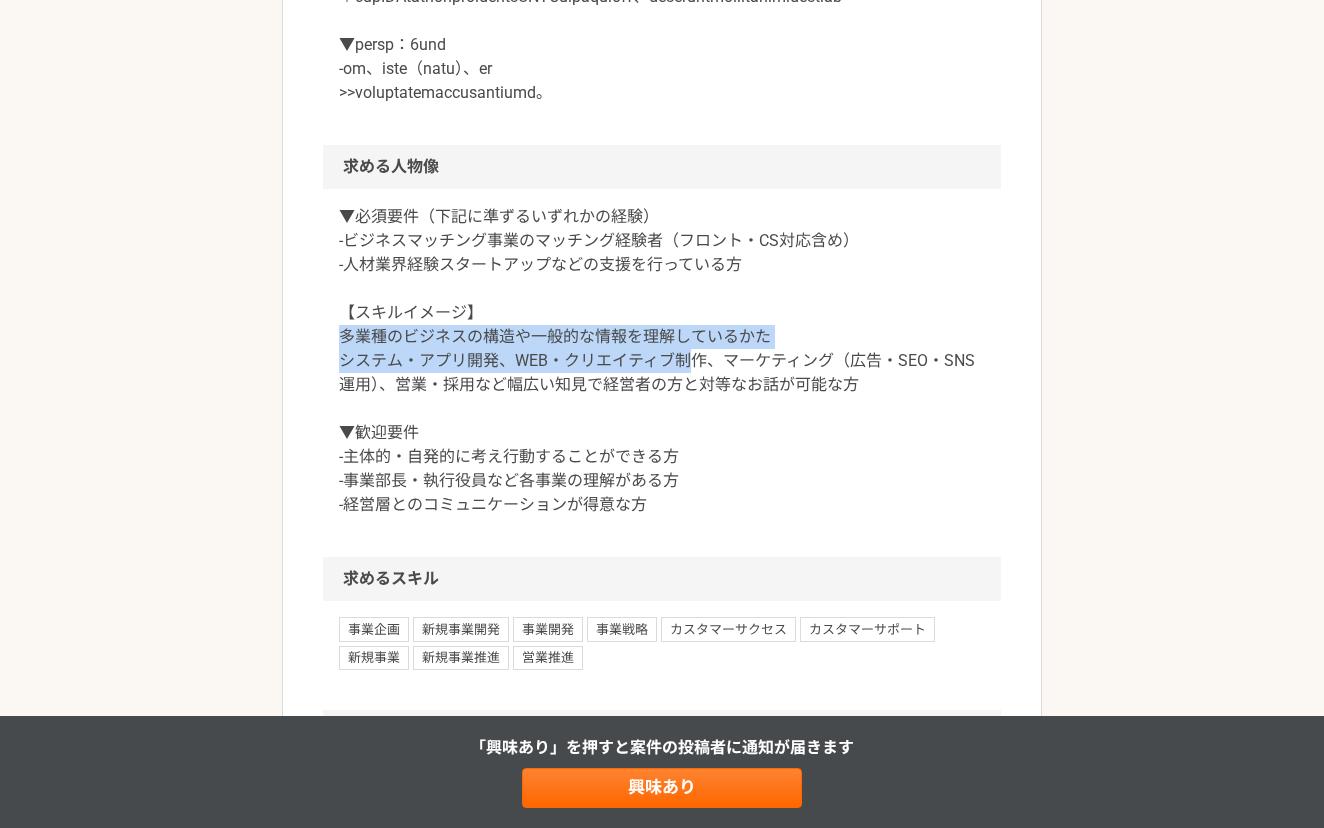 drag, startPoint x: 437, startPoint y: 415, endPoint x: 706, endPoint y: 439, distance: 270.0685 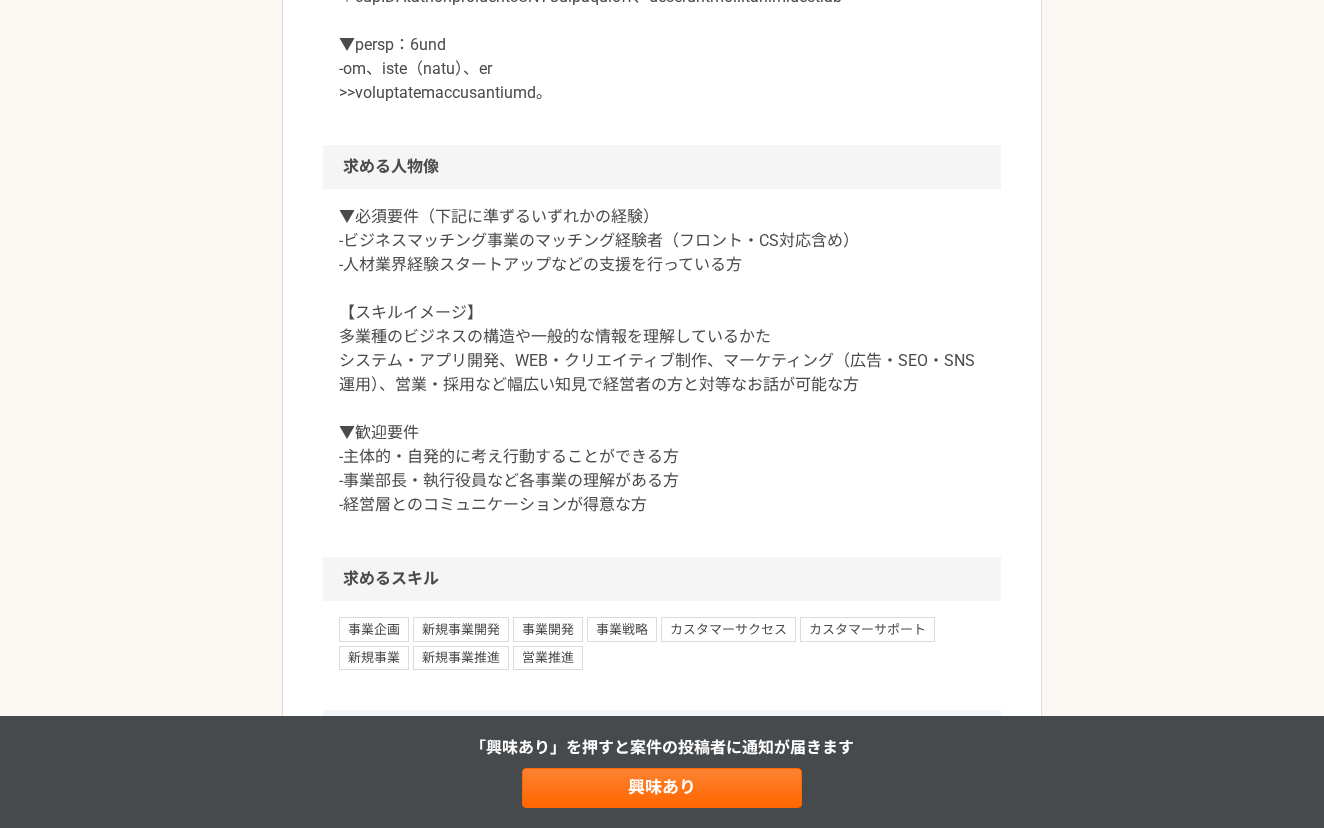 click on "▼必須要件（下記に準ずるいずれかの経験）
-ビジネスマッチング事業のマッチング経験者（フロント・CS対応含め）
-人材業界経験スタートアップなどの支援を行っている方
【スキルイメージ】
多業種のビジネスの構造や一般的な情報を理解しているかた
システム・アプリ開発、WEB・クリエイティブ制作、マーケティング（広告・SEO・SNS運用）、営業・採用など幅広い知見で経営者の方と対等なお話が可能な方
▼歓迎要件
-主体的・自発的に考え行動することができる方
-事業部長・執行役員など各事業の理解がある方
-経営層とのコミュニケーションが得意な方" at bounding box center (662, 361) 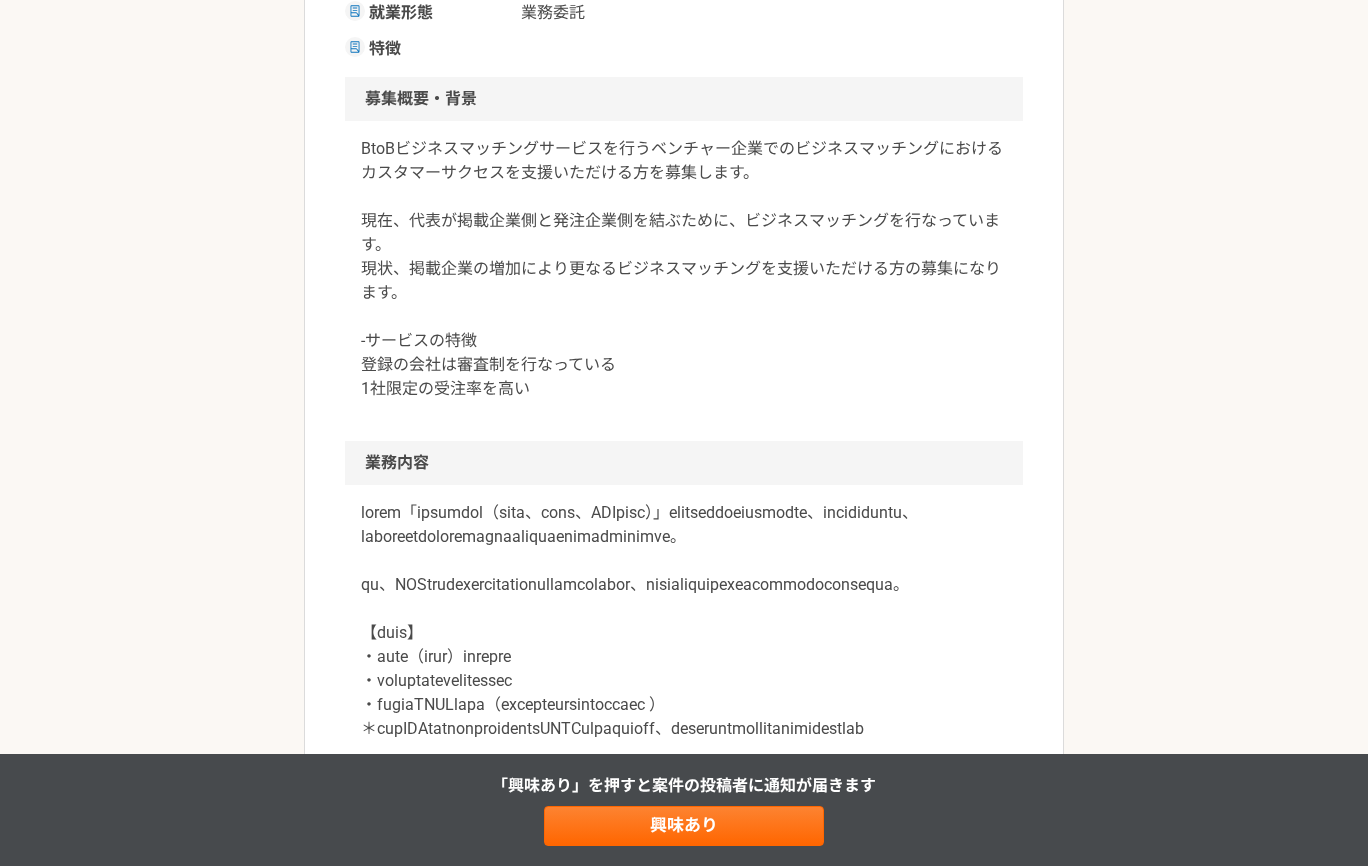 scroll, scrollTop: 266, scrollLeft: 0, axis: vertical 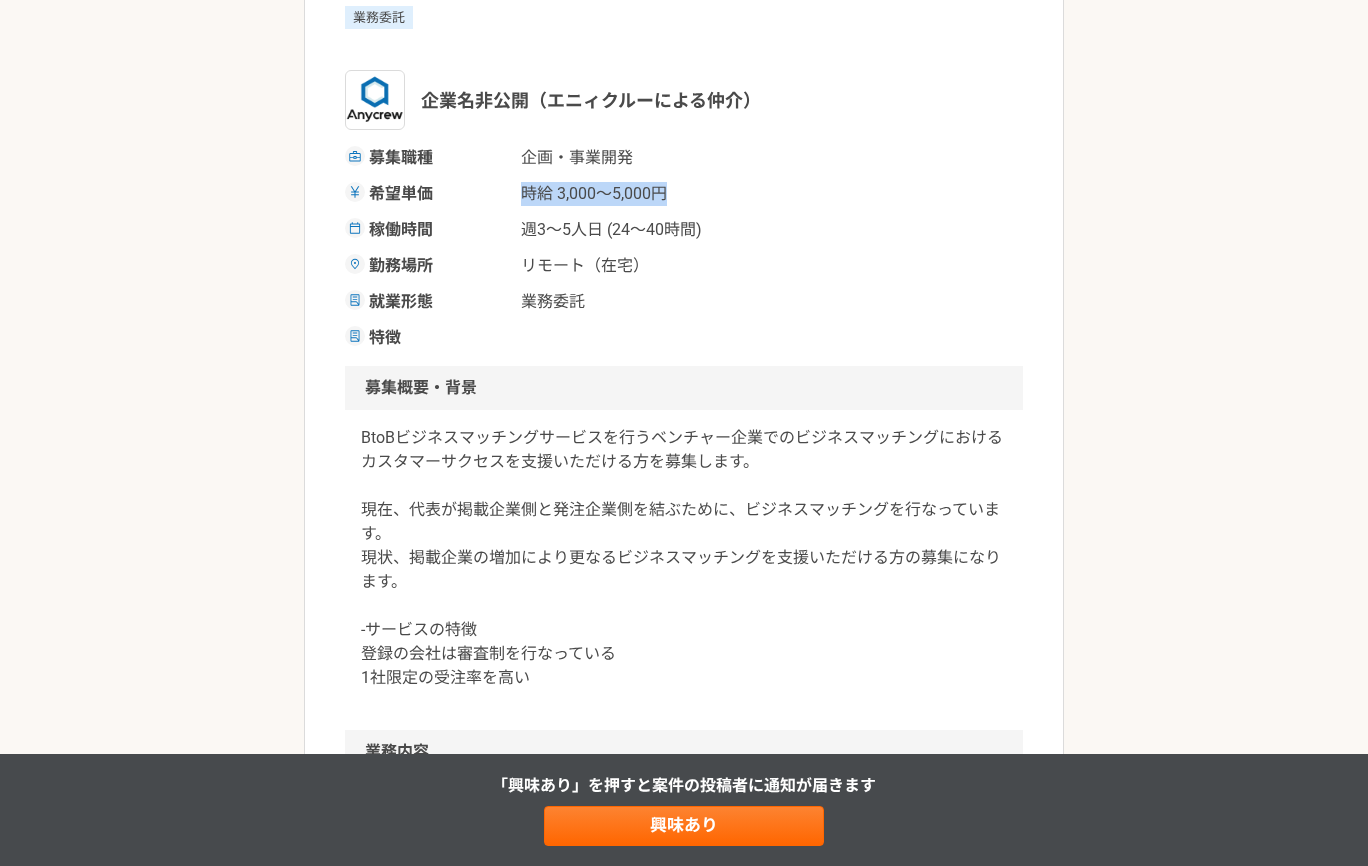 drag, startPoint x: 519, startPoint y: 193, endPoint x: 733, endPoint y: 193, distance: 214 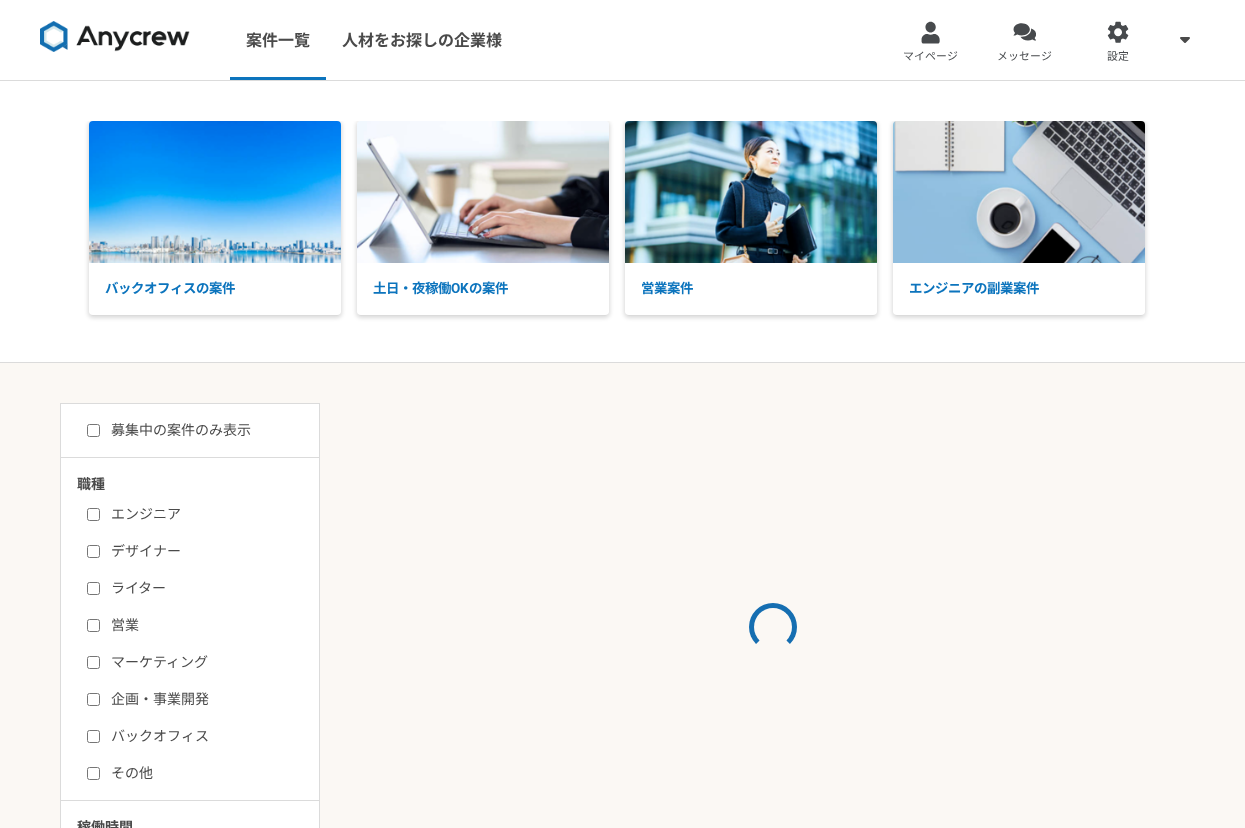 scroll, scrollTop: 0, scrollLeft: 0, axis: both 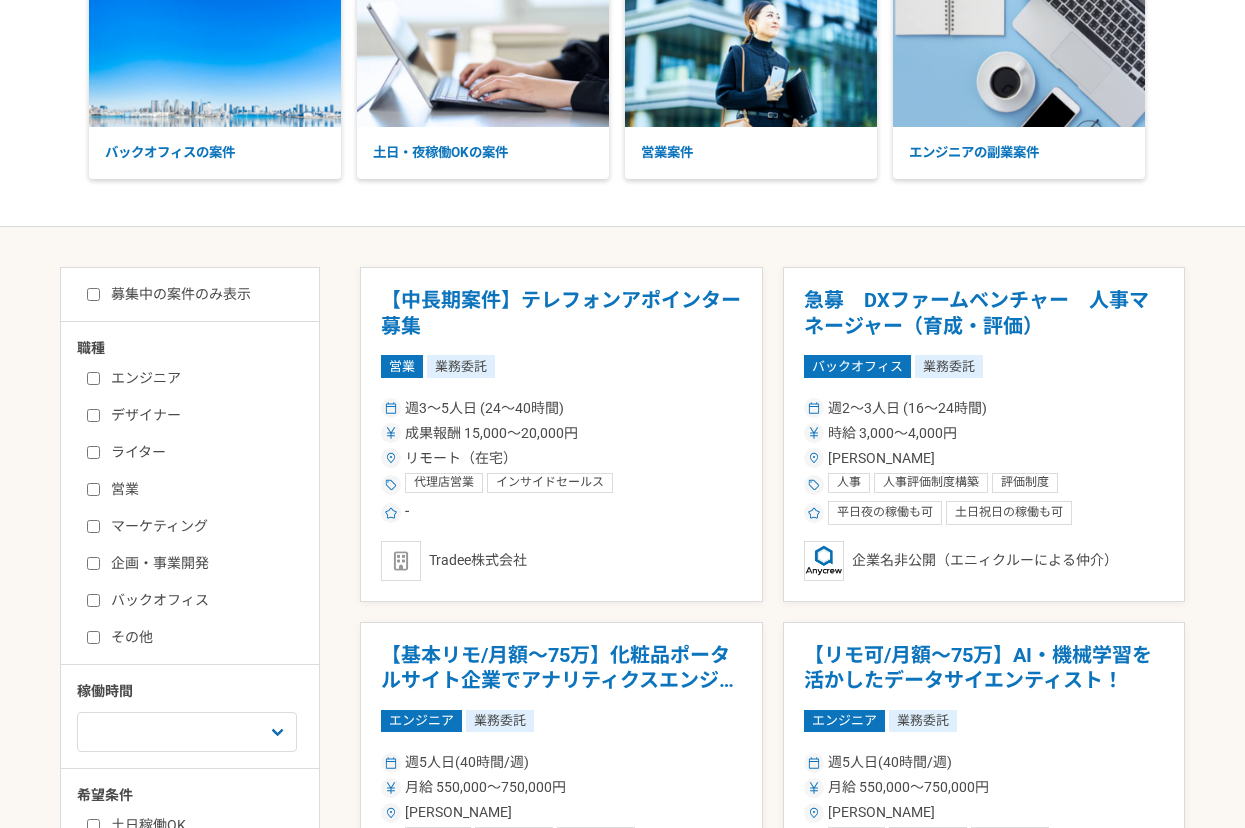 click on "企画・事業開発" at bounding box center (93, 563) 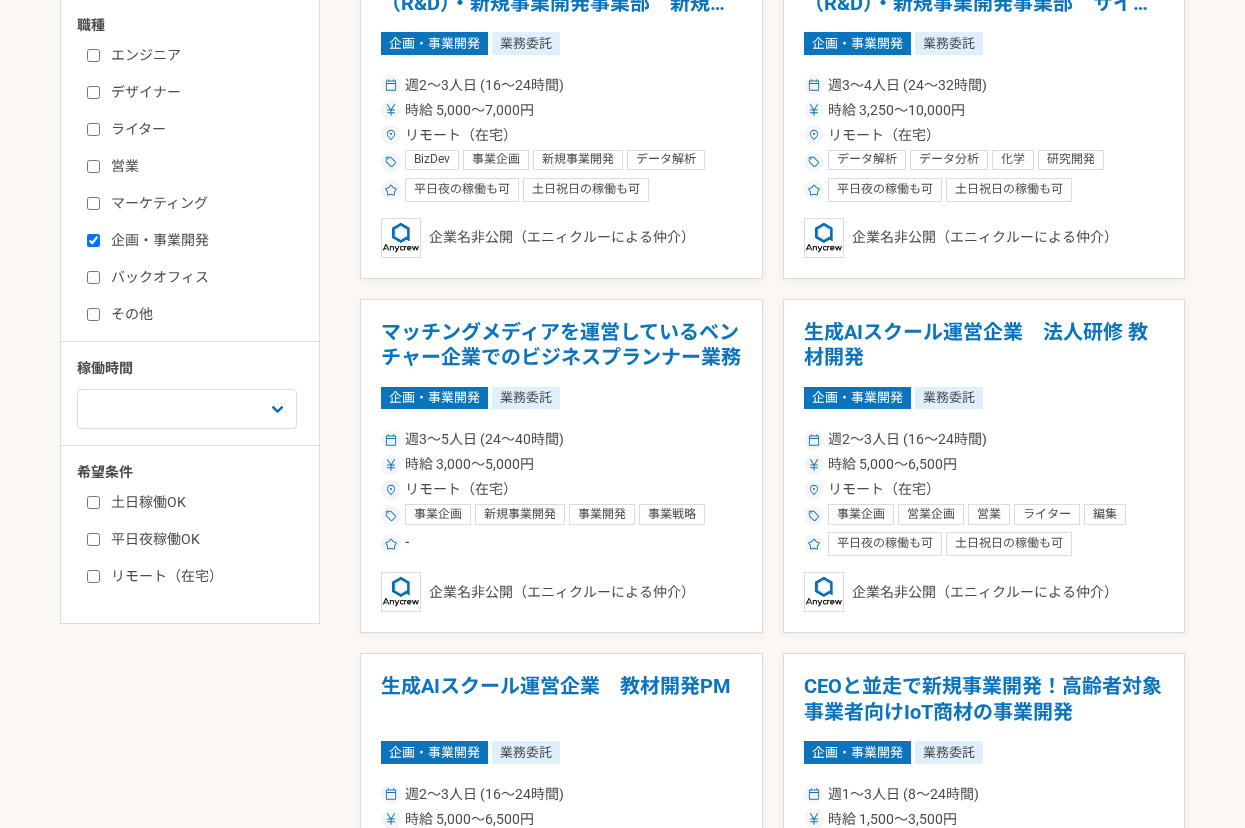 scroll, scrollTop: 327, scrollLeft: 0, axis: vertical 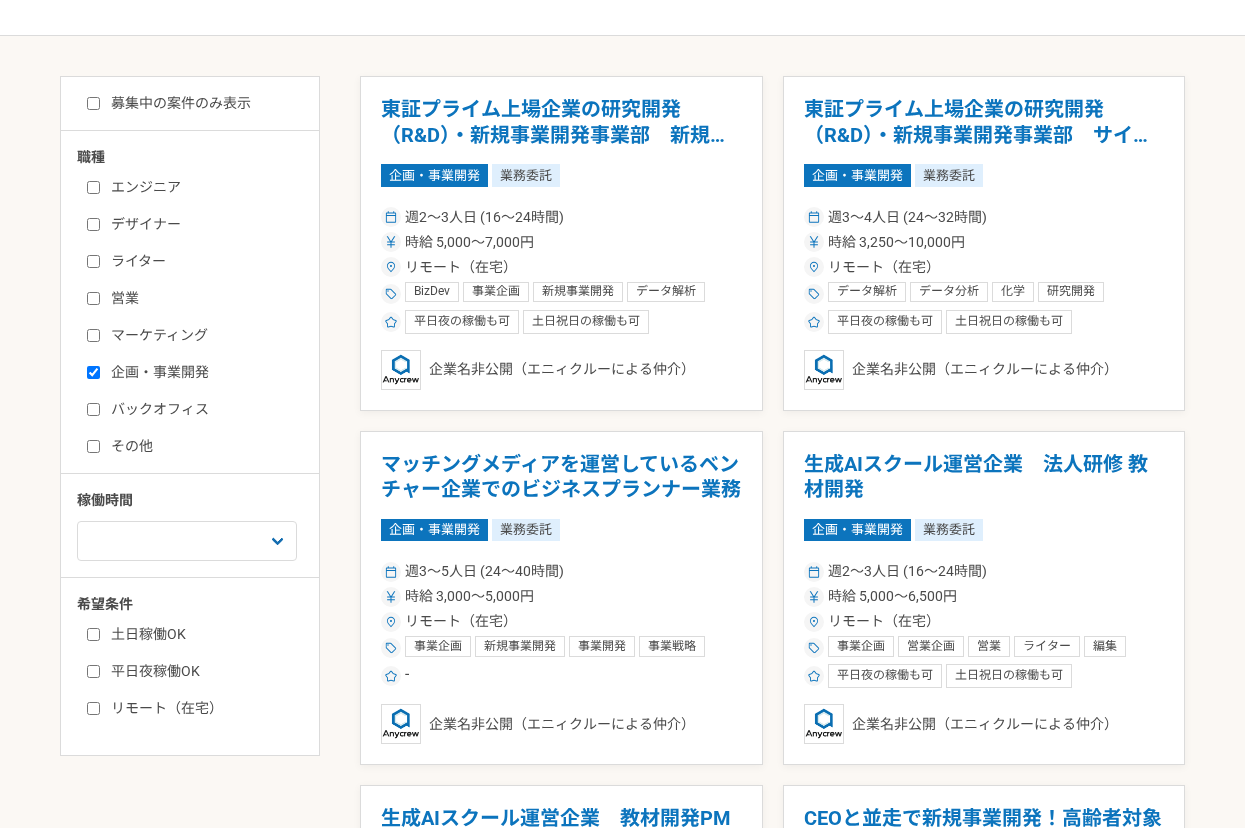 click on "企画・事業開発" at bounding box center (93, 372) 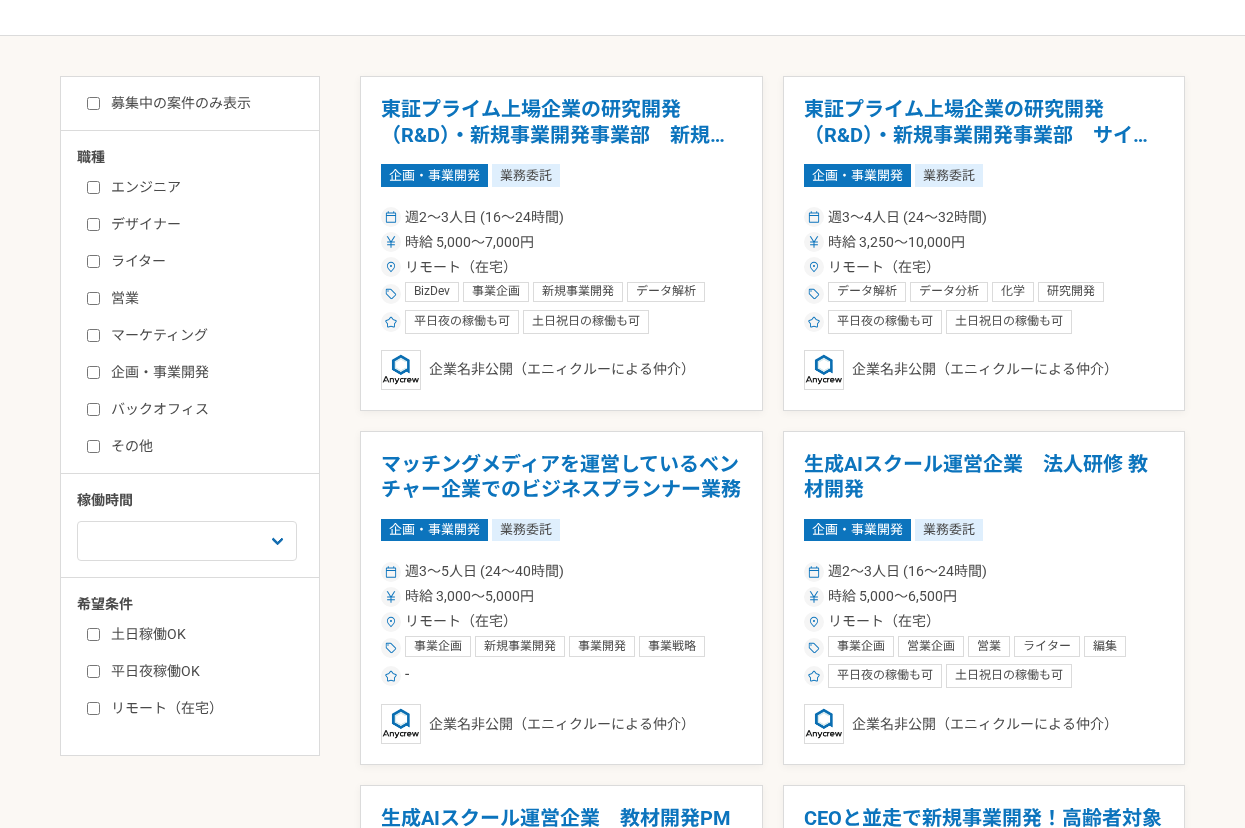 checkbox on "false" 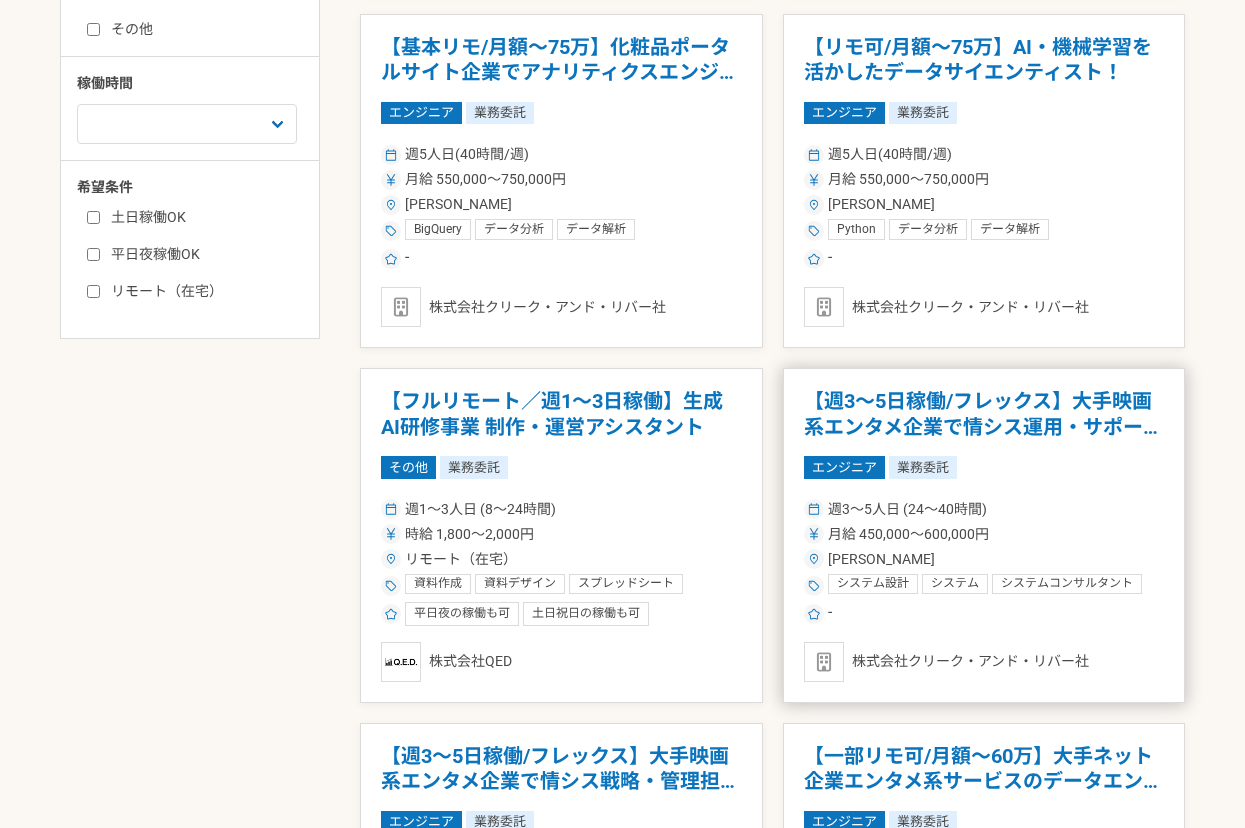 scroll, scrollTop: 476, scrollLeft: 0, axis: vertical 